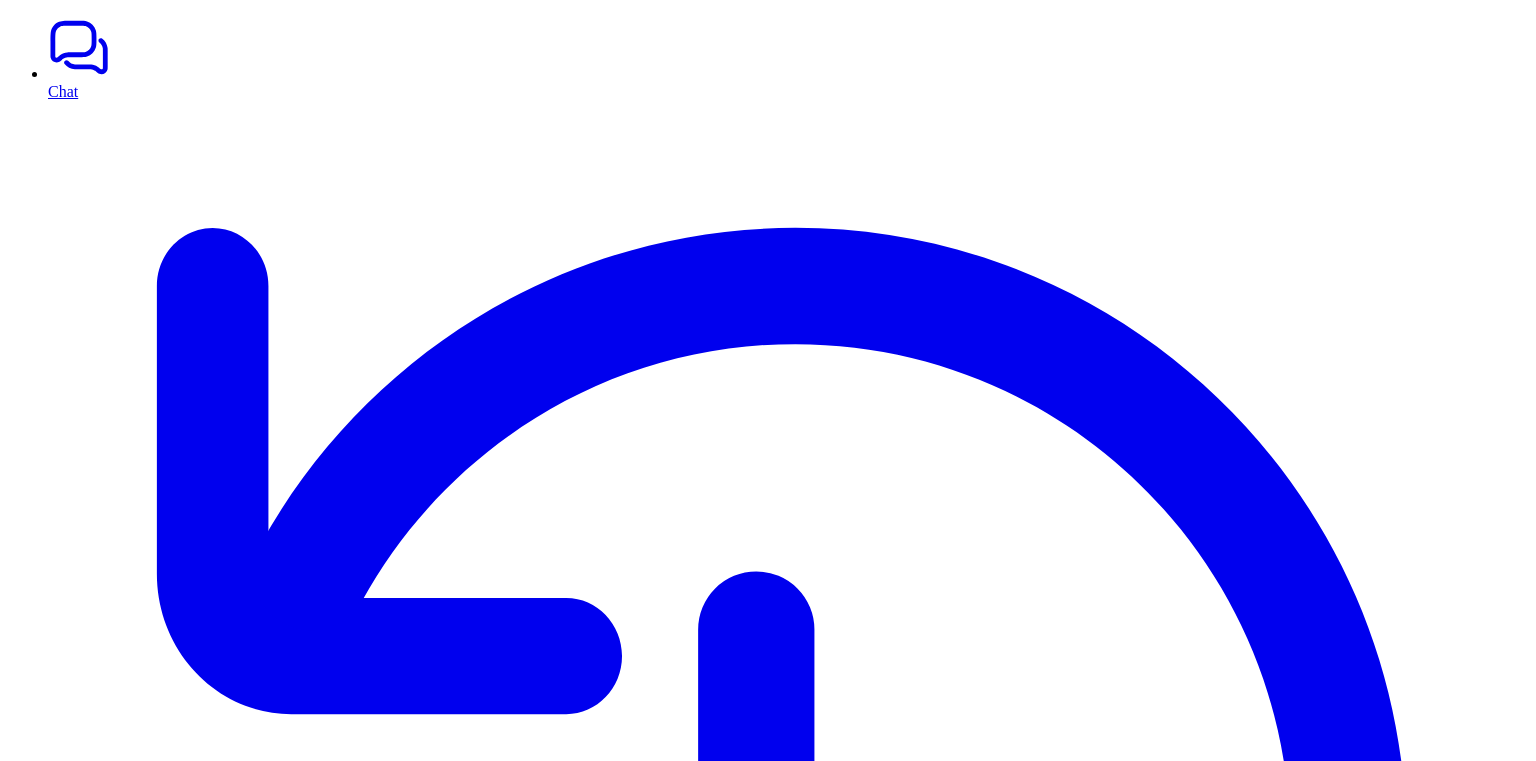 scroll, scrollTop: 0, scrollLeft: 0, axis: both 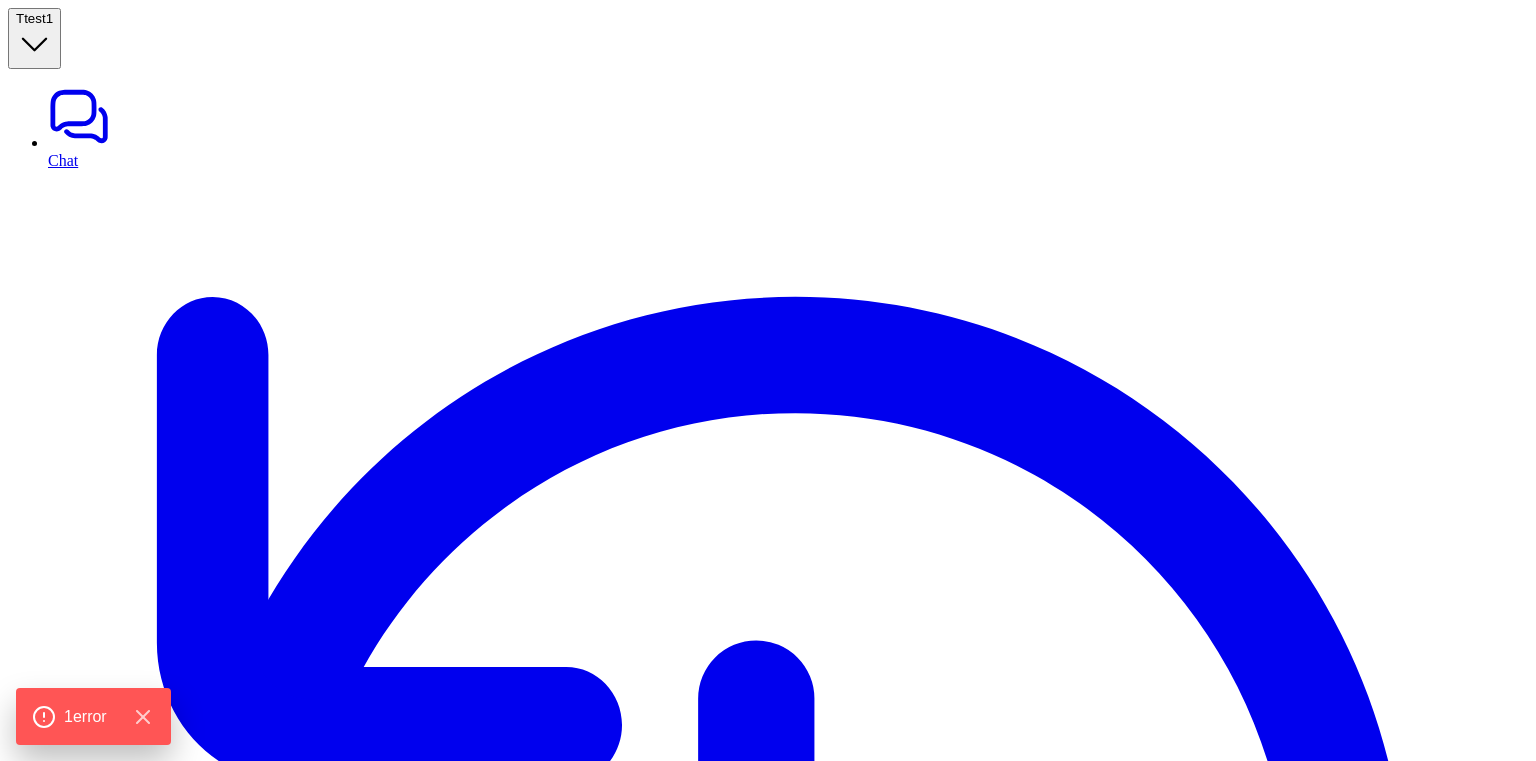 click on "Gorgias" at bounding box center [788, 6821] 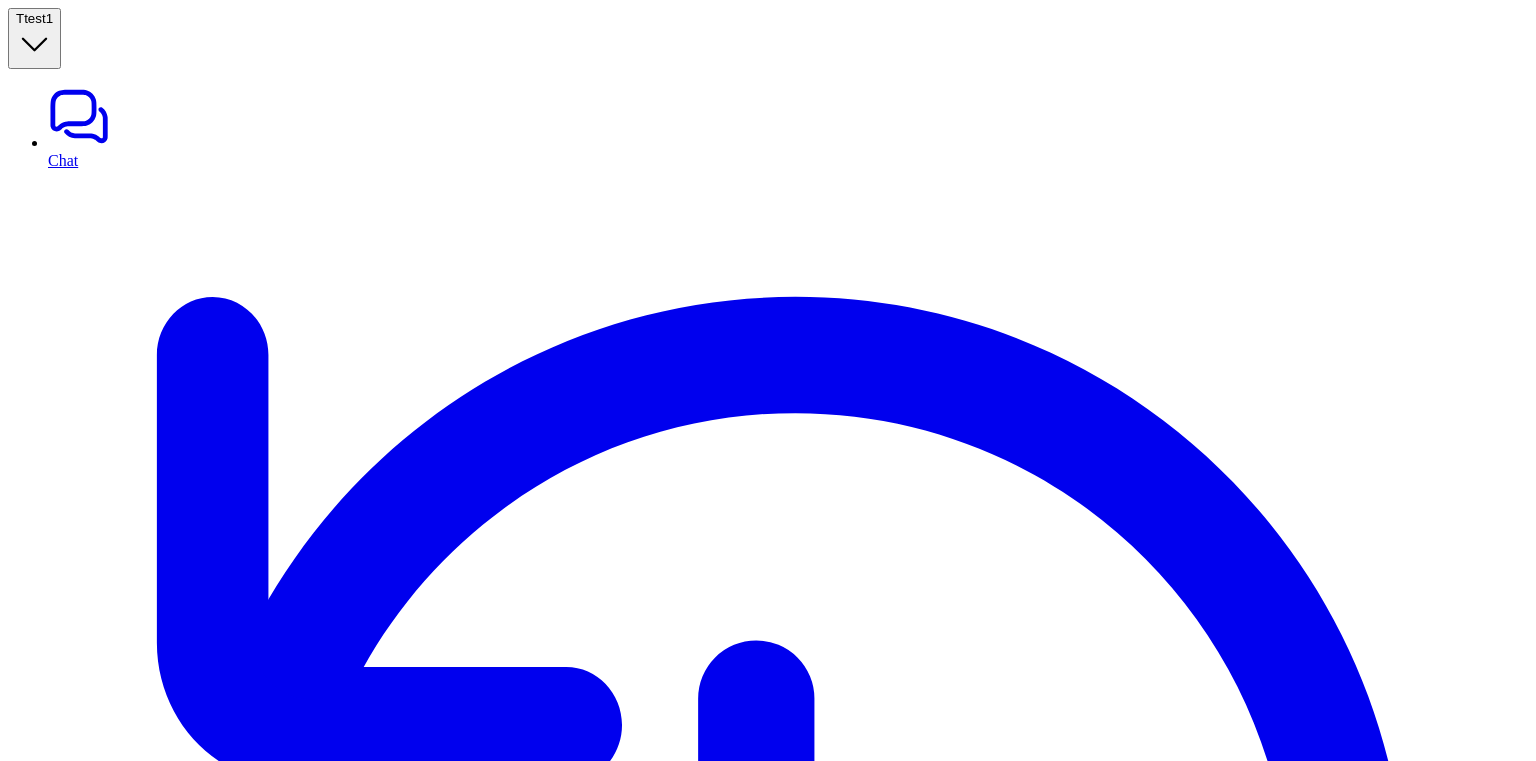 click on "AI agents for messaging" at bounding box center [487, 11686] 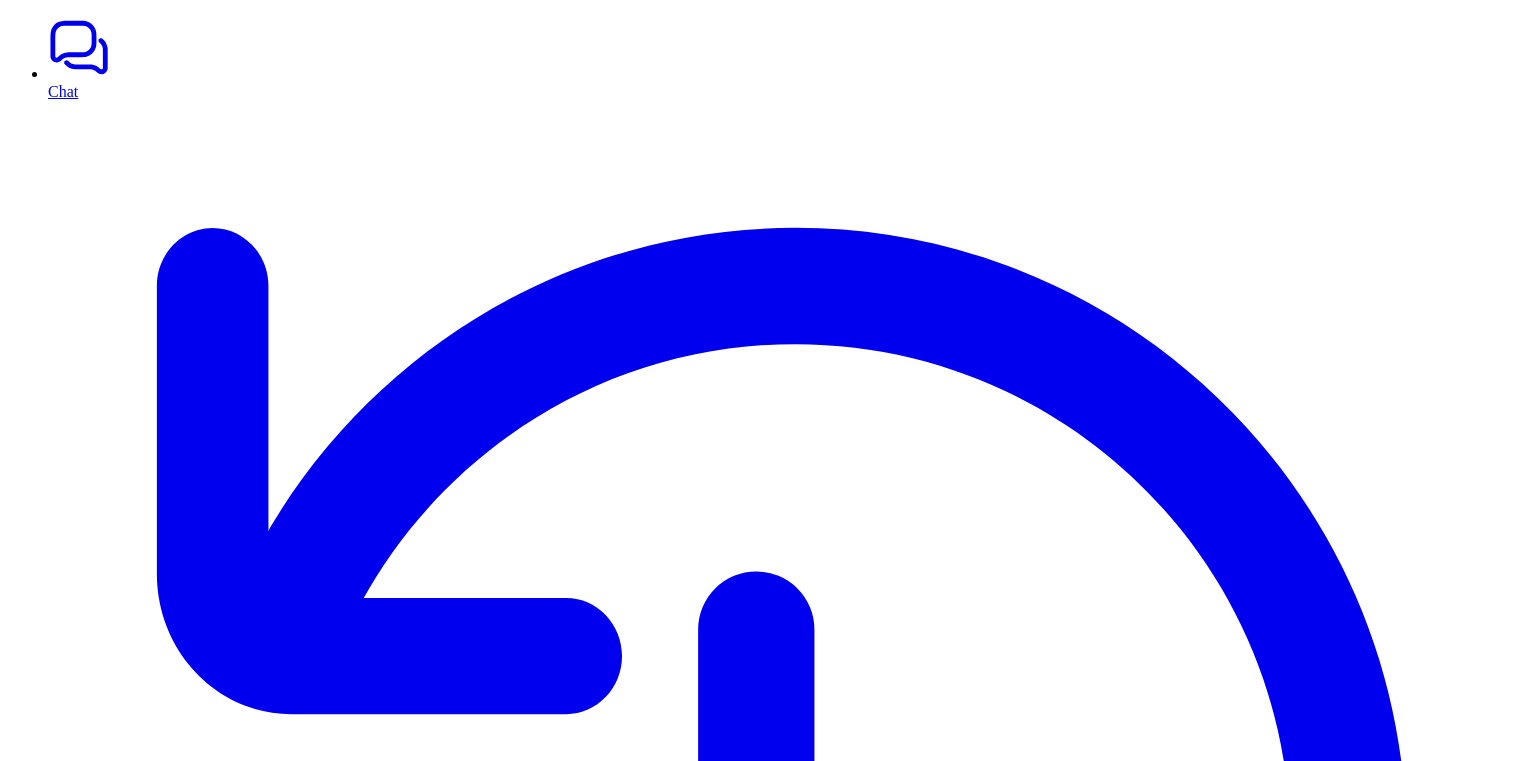 scroll, scrollTop: 0, scrollLeft: 0, axis: both 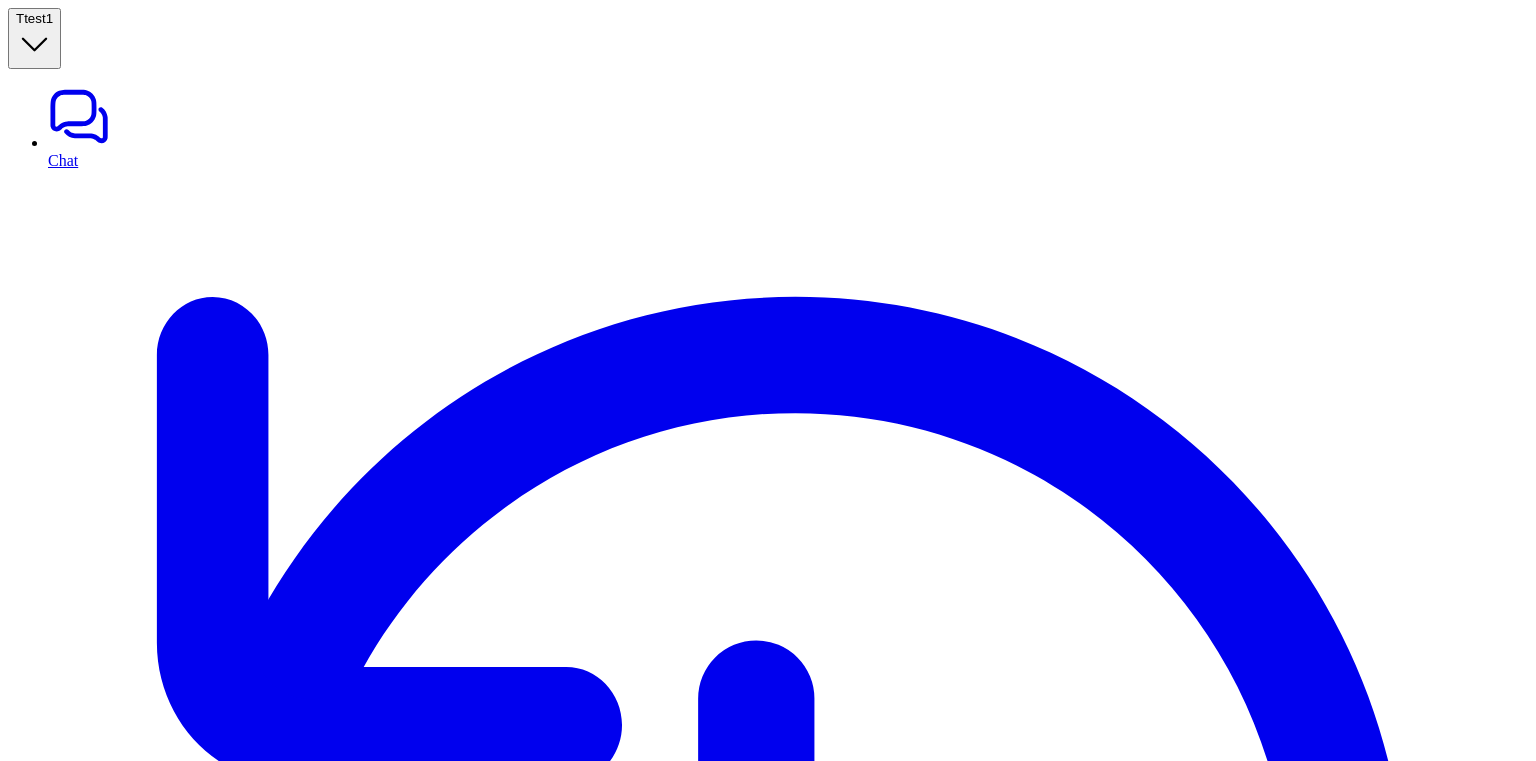 click on "( freshworks )" at bounding box center [768, 11408] 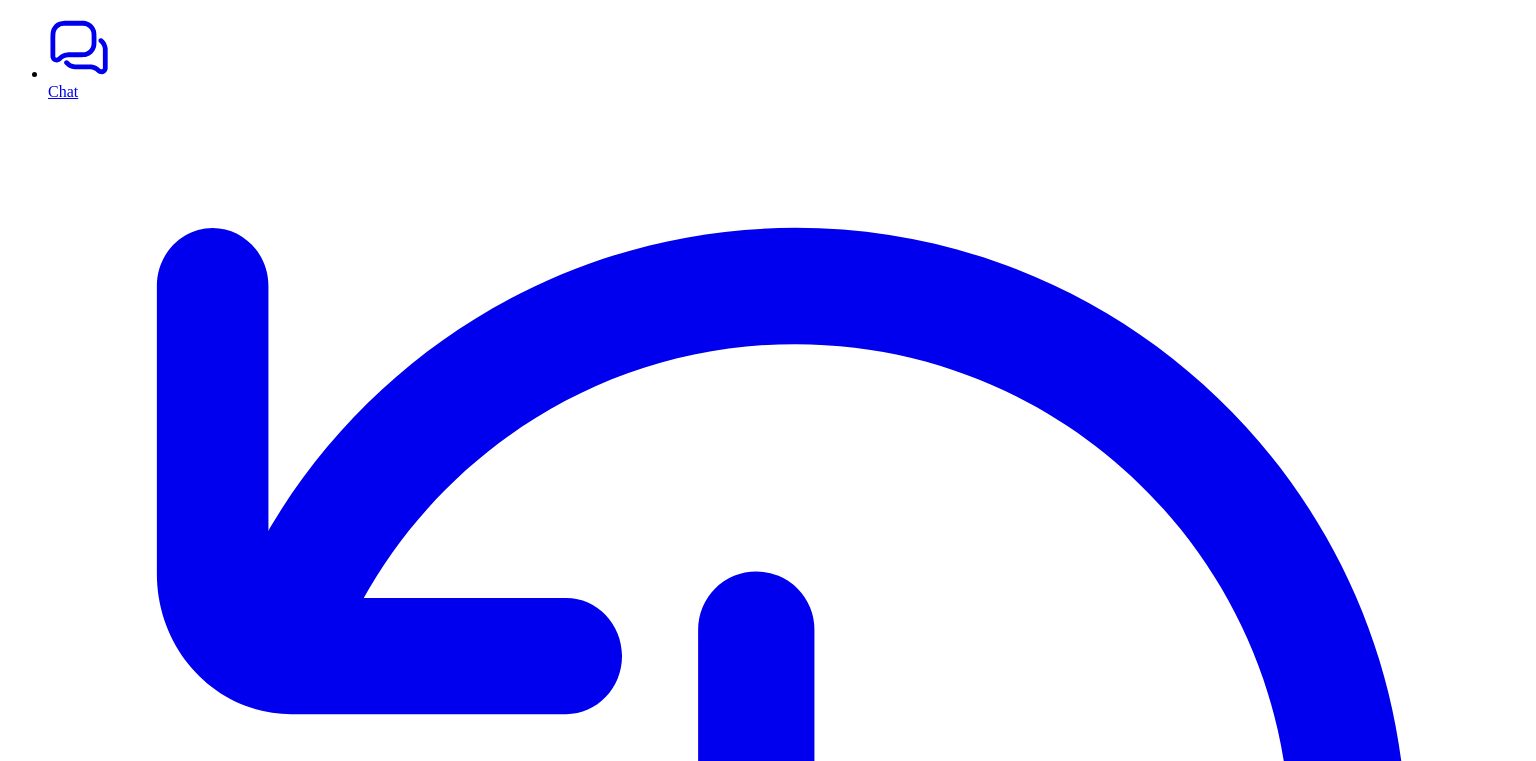 scroll, scrollTop: 0, scrollLeft: 0, axis: both 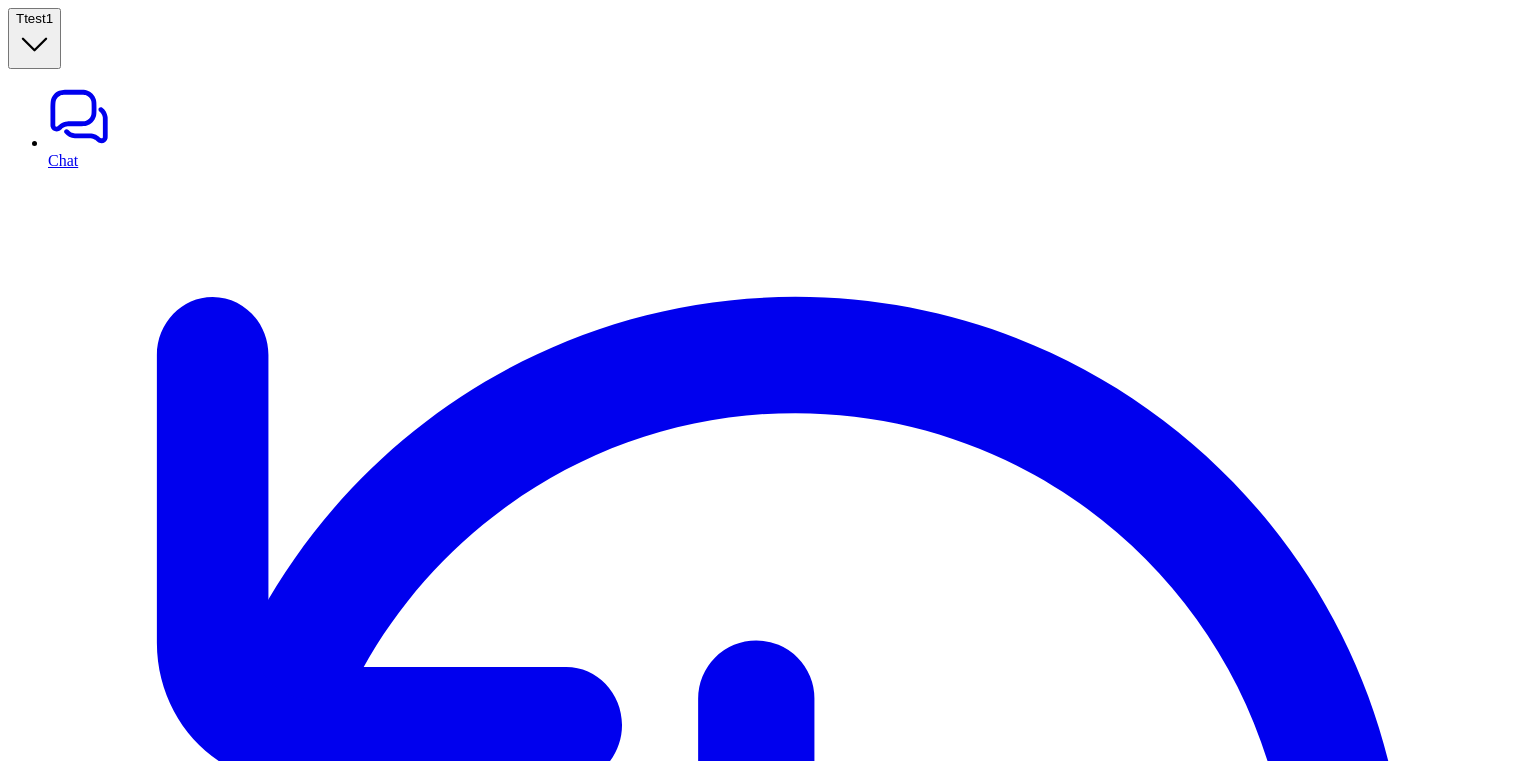 click at bounding box center [161, 11820] 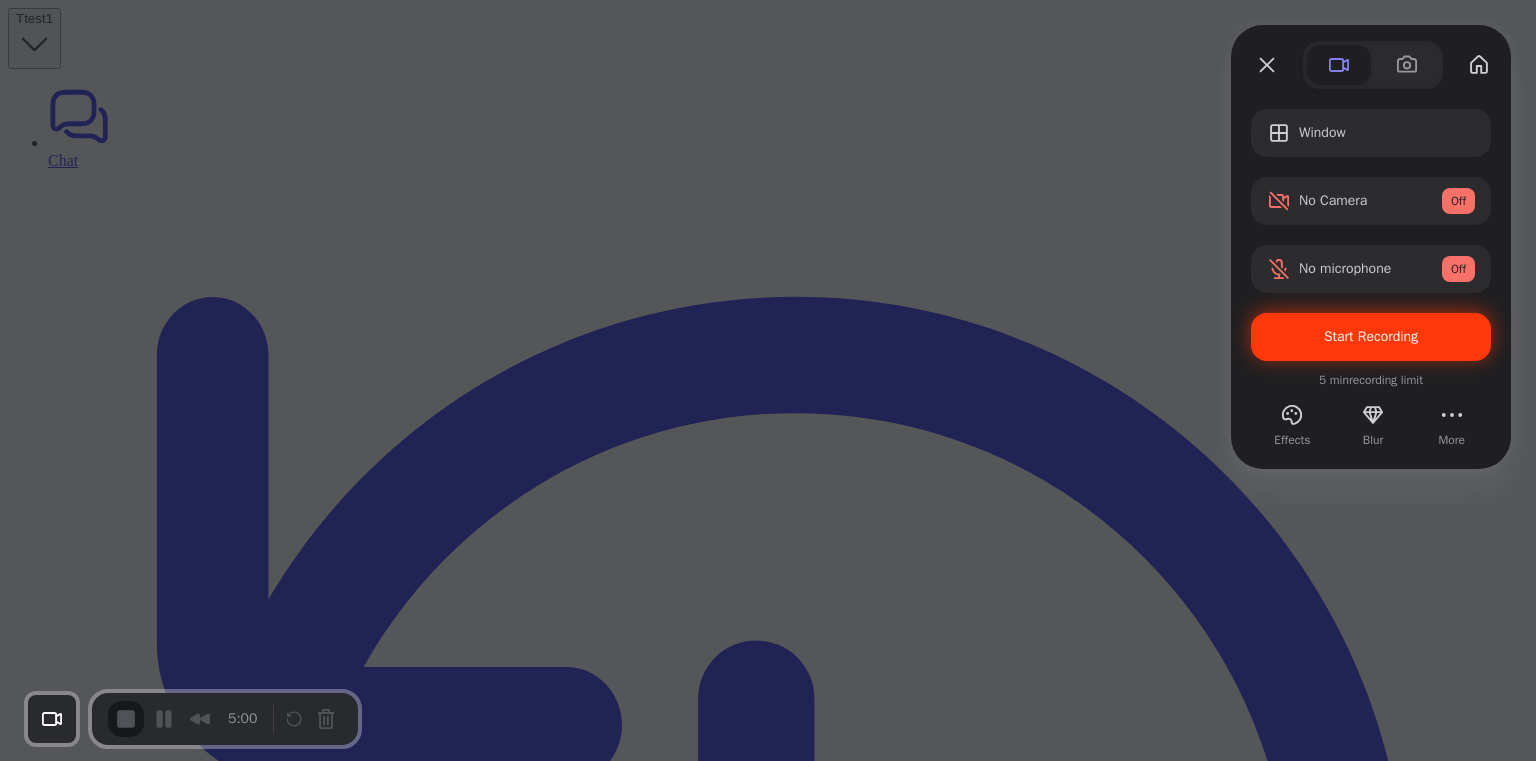 click on "Start Recording" at bounding box center (1371, 337) 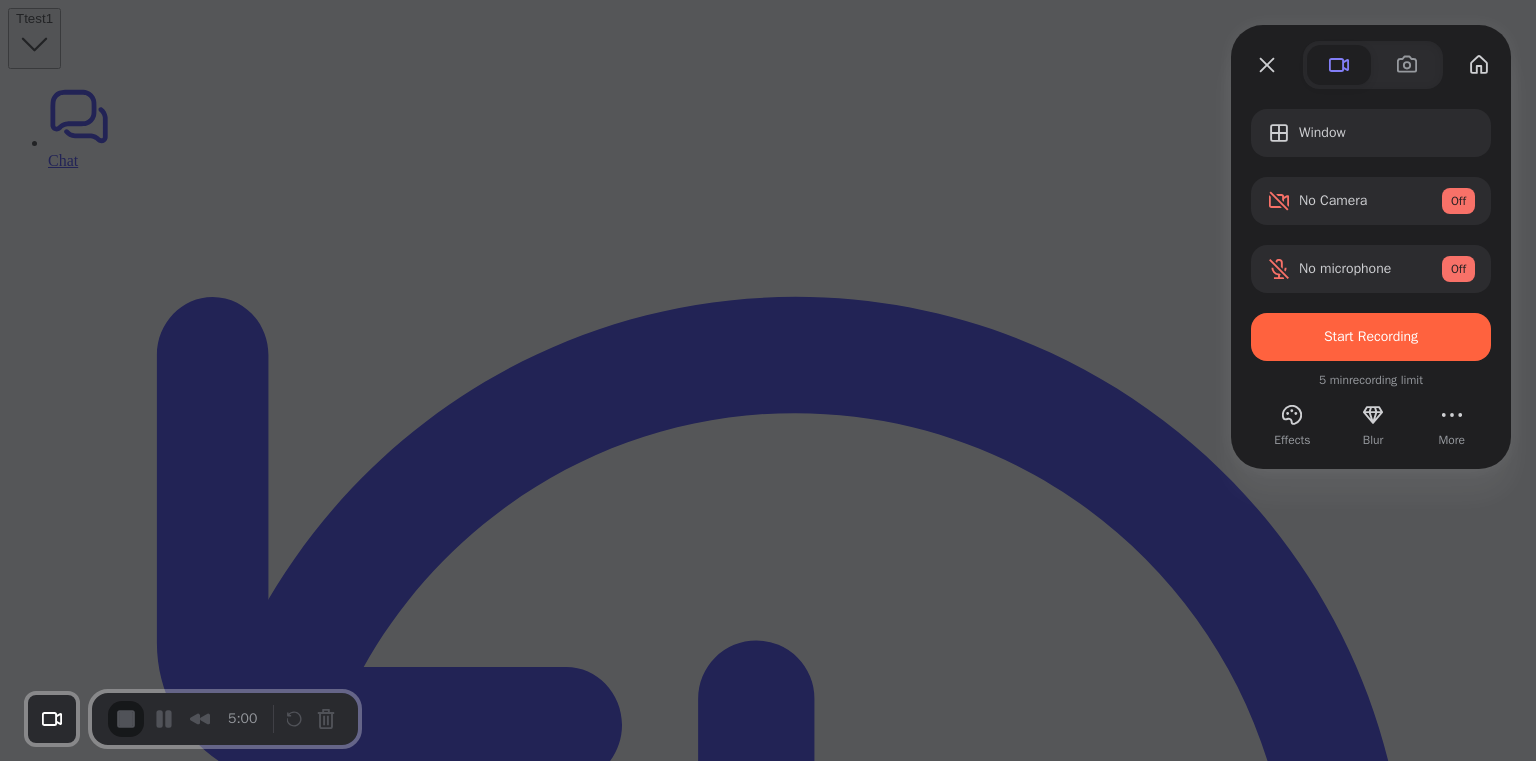 click on "Cancel" at bounding box center [418, 1691] 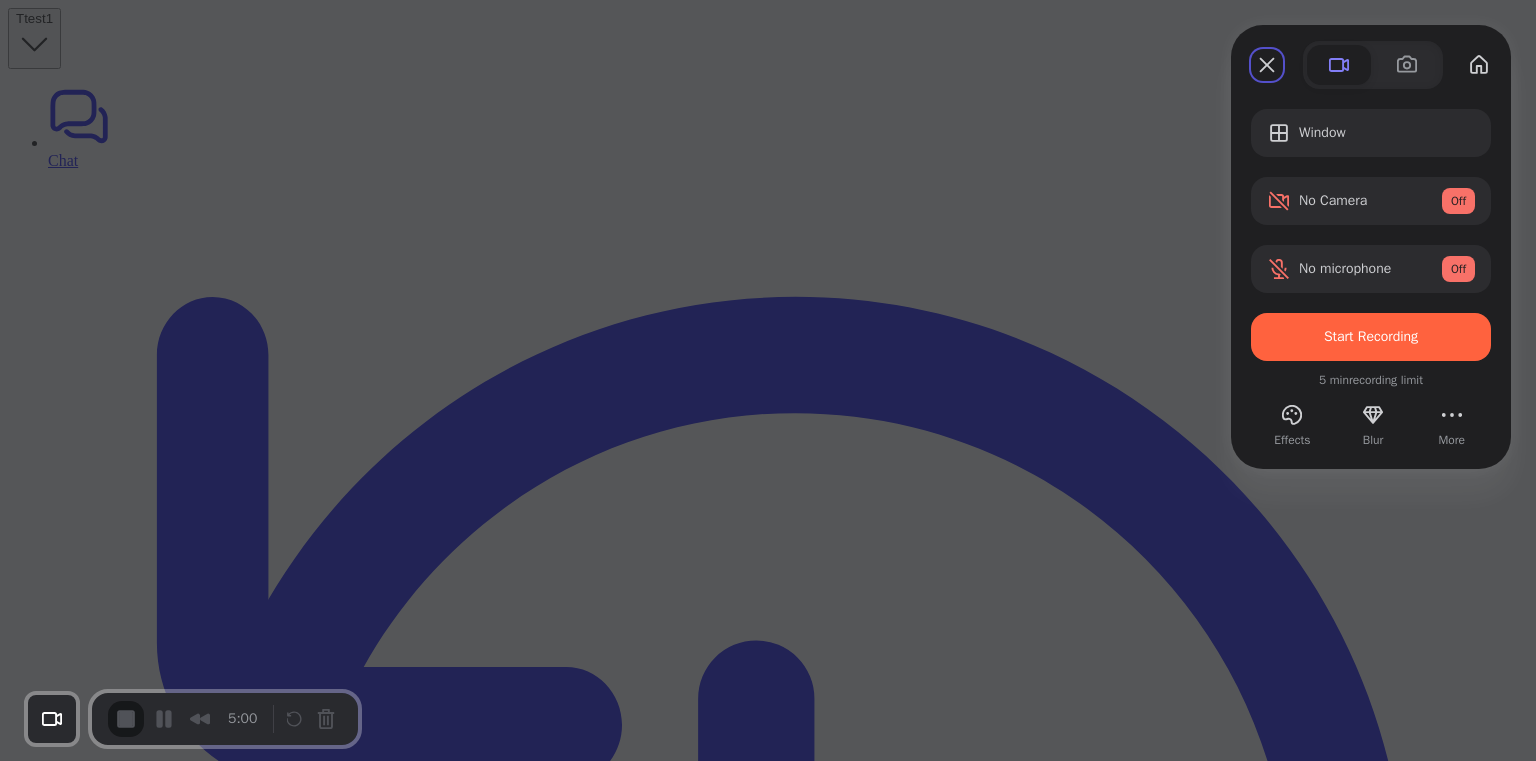 type 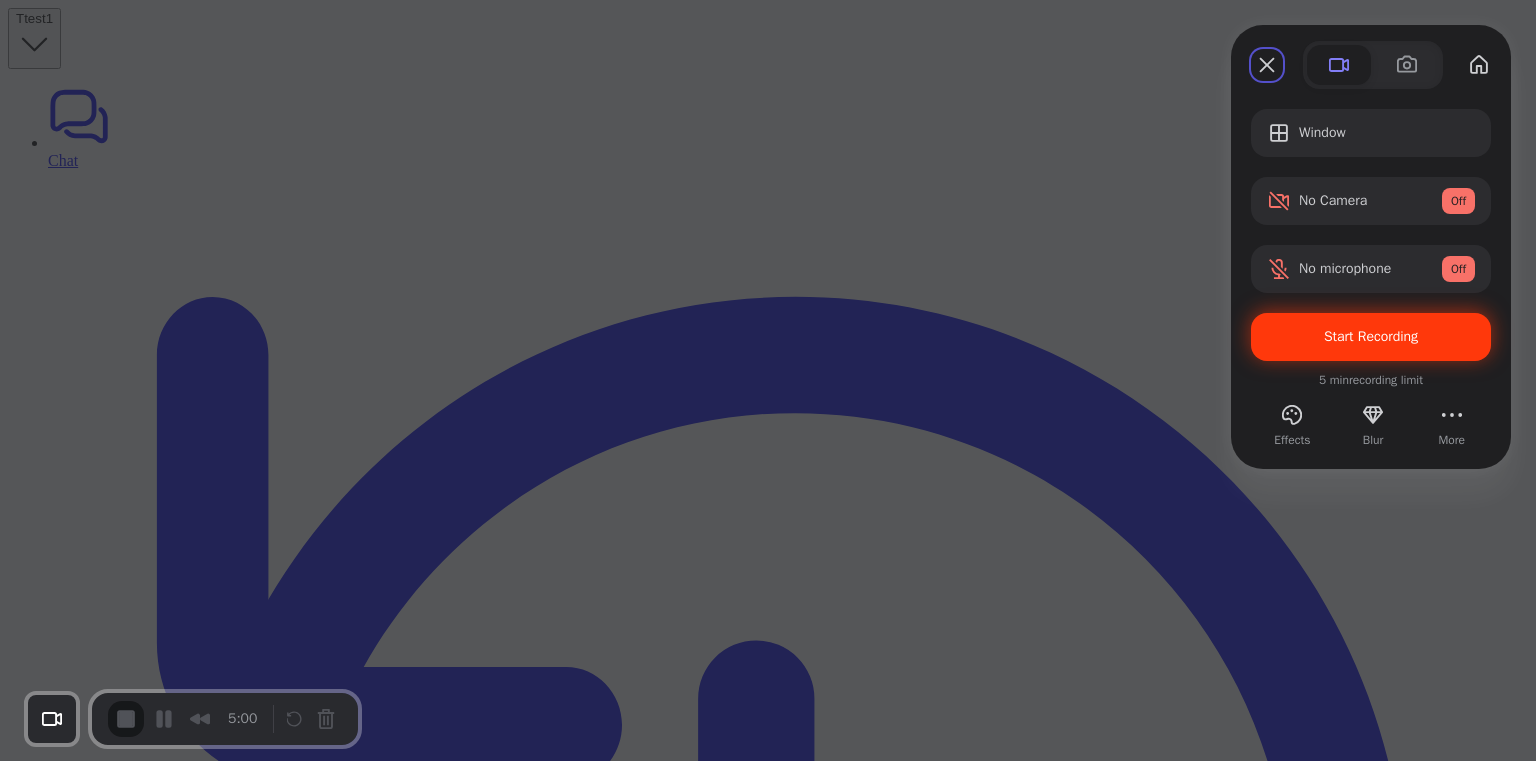 click on "Start Recording" at bounding box center [1371, 337] 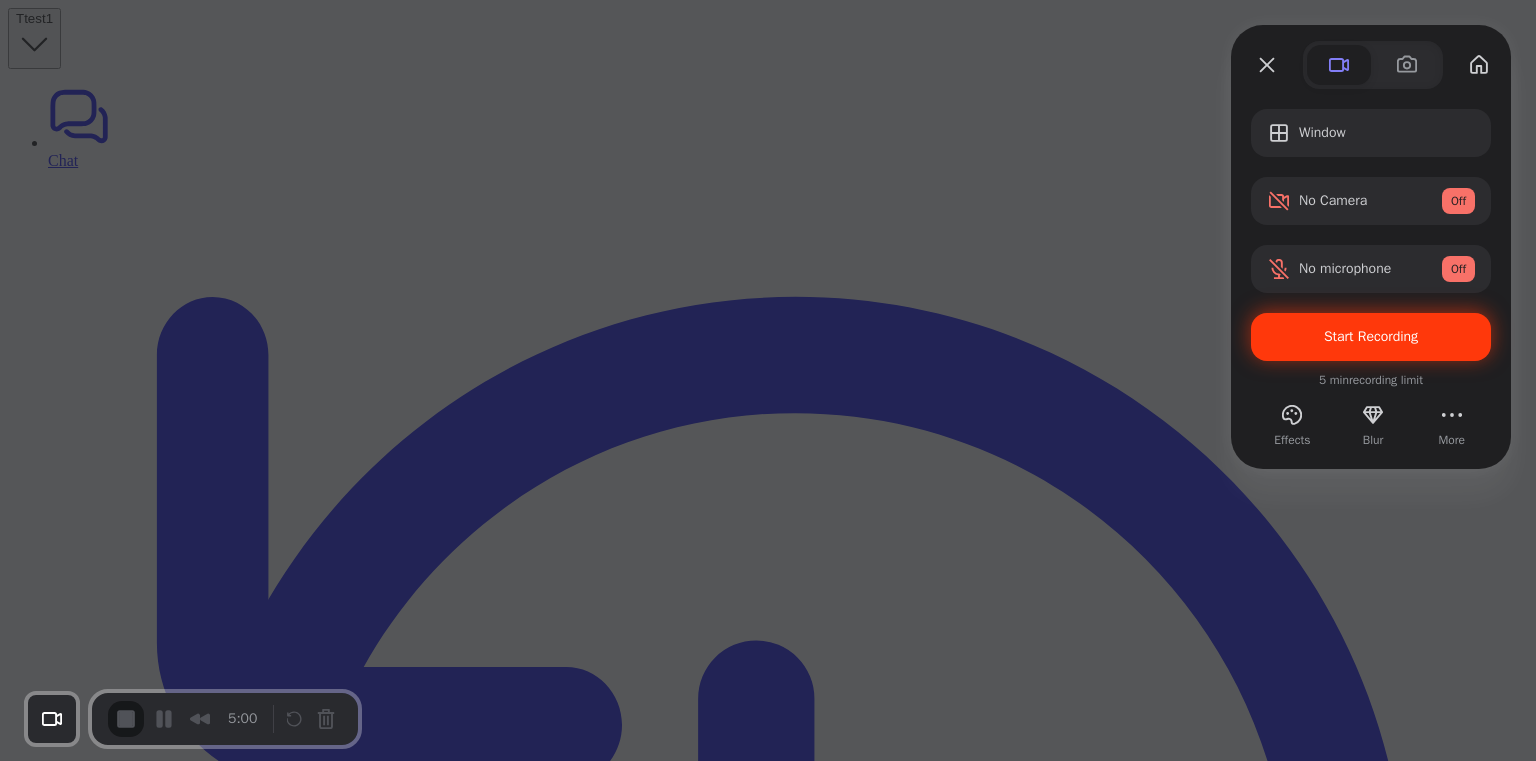click on "Yes, proceed" at bounding box center [435, 1712] 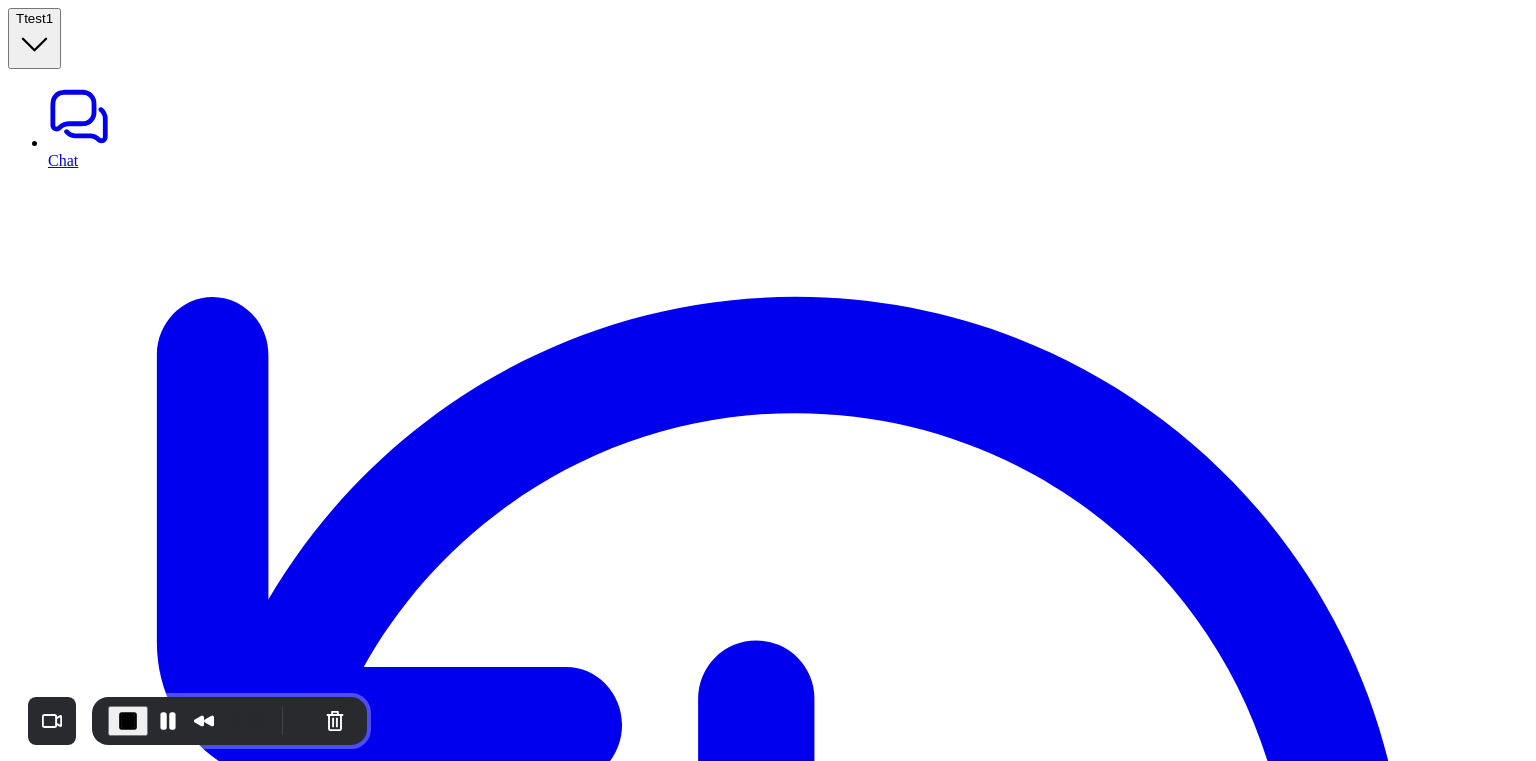 click at bounding box center (768, 13456) 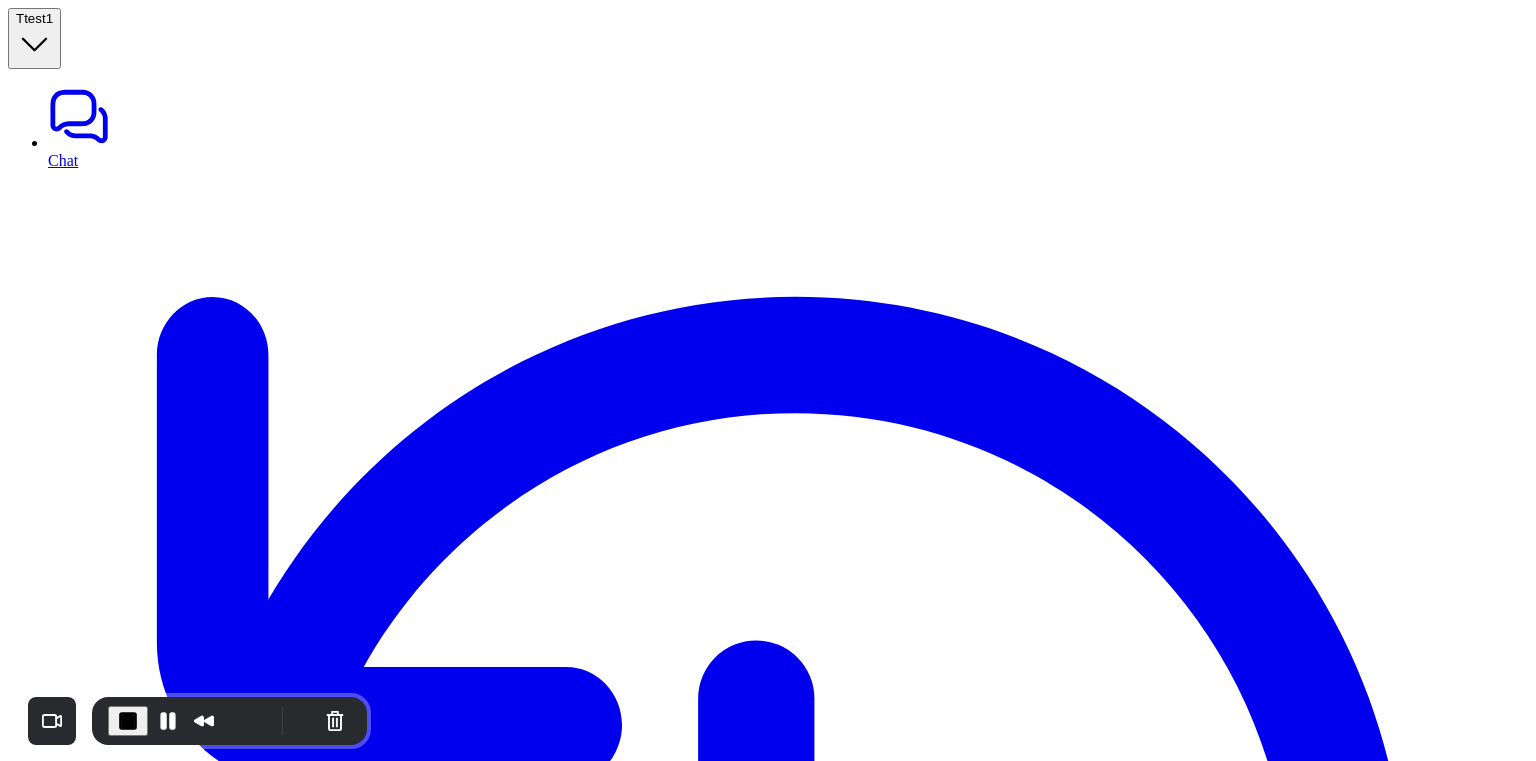 click at bounding box center (768, 13456) 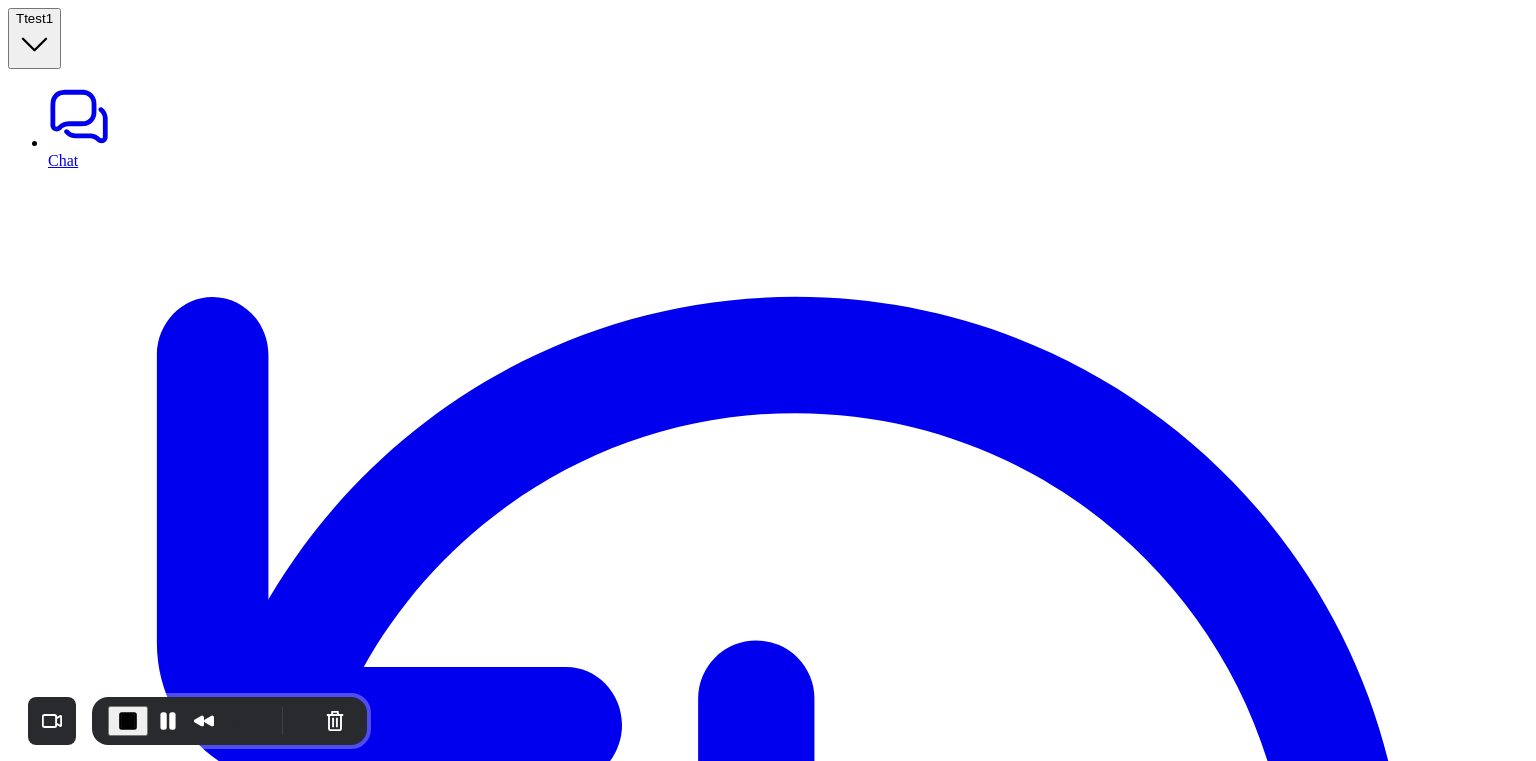 click at bounding box center (768, 13456) 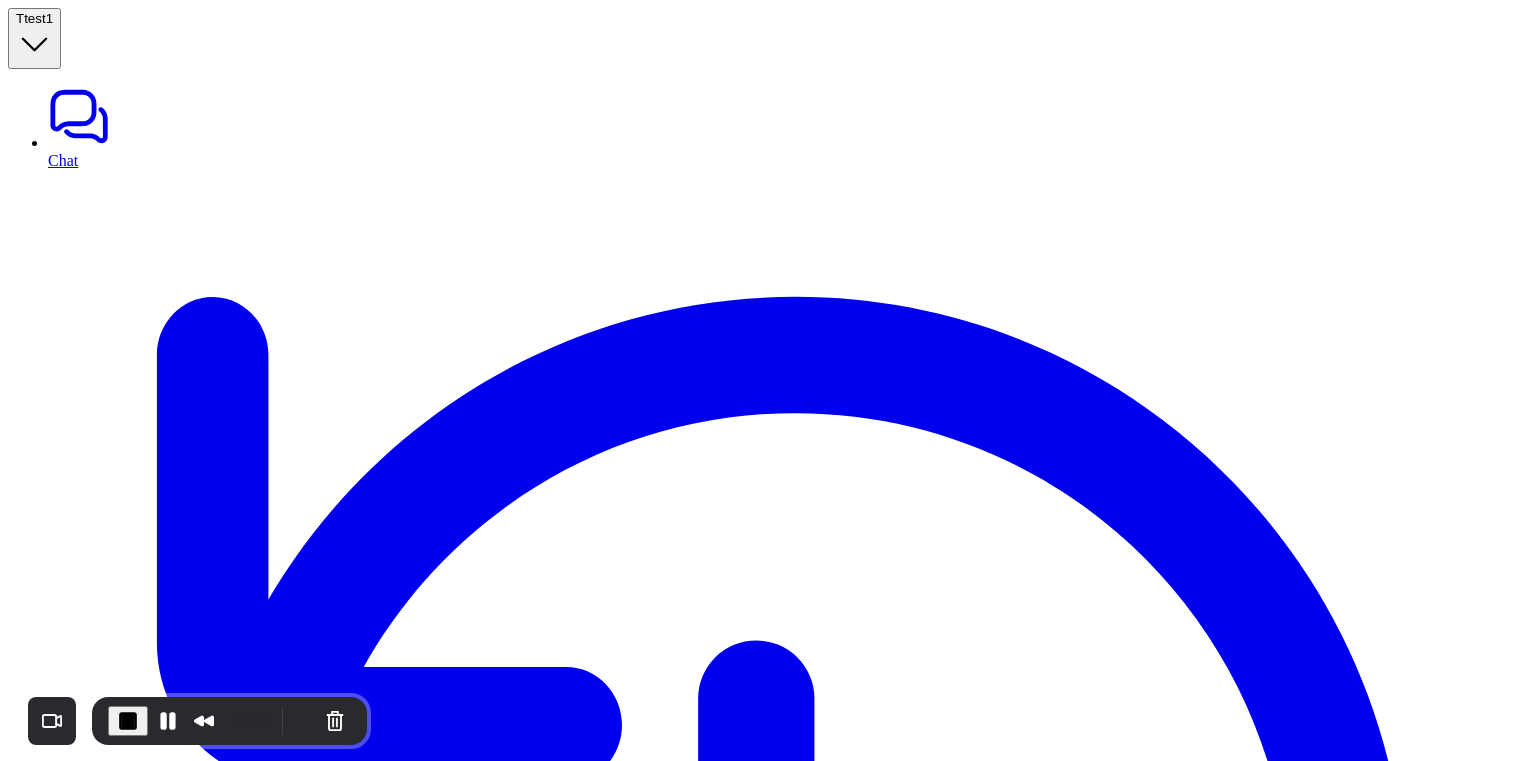click at bounding box center (768, 13456) 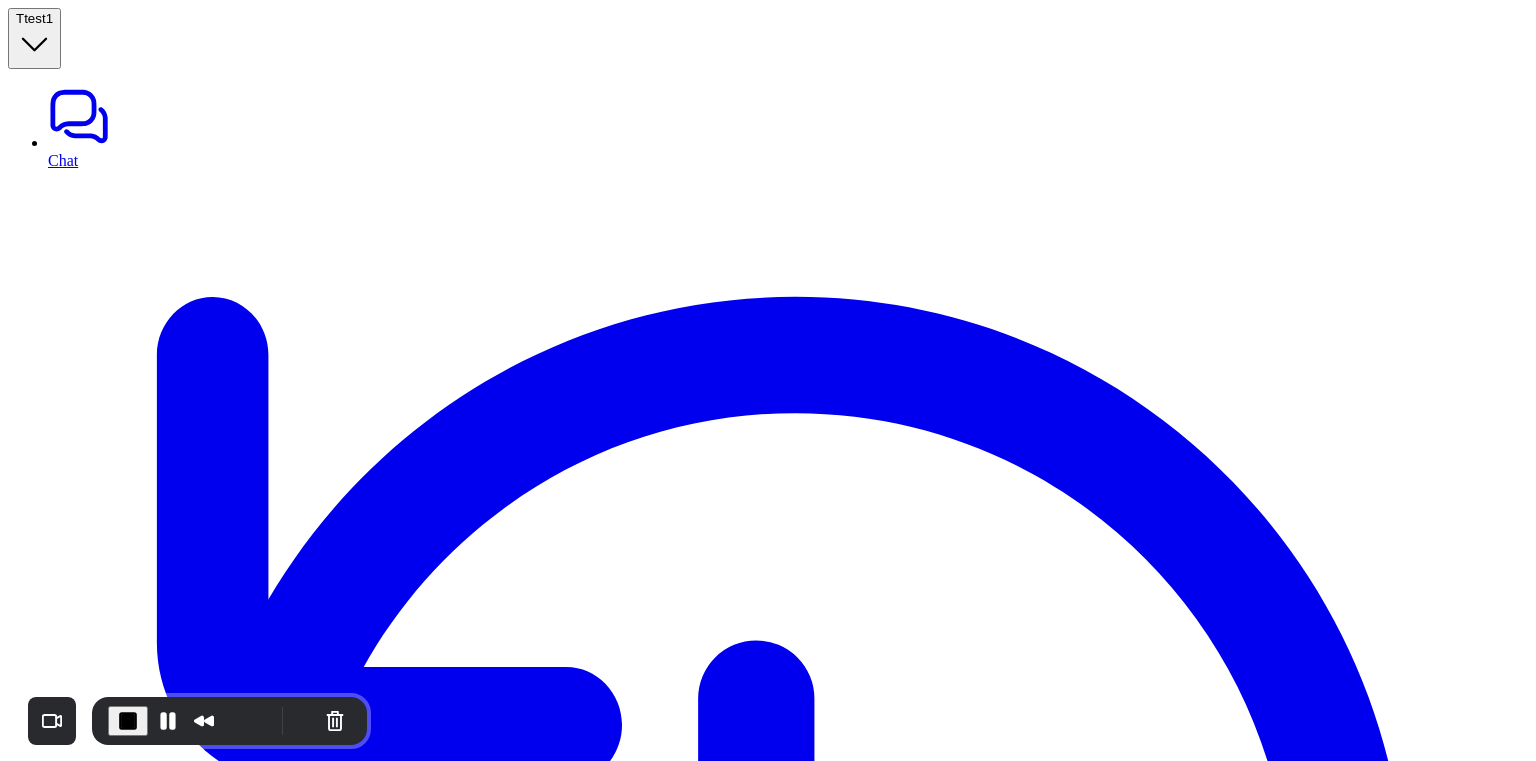 click at bounding box center [768, 13456] 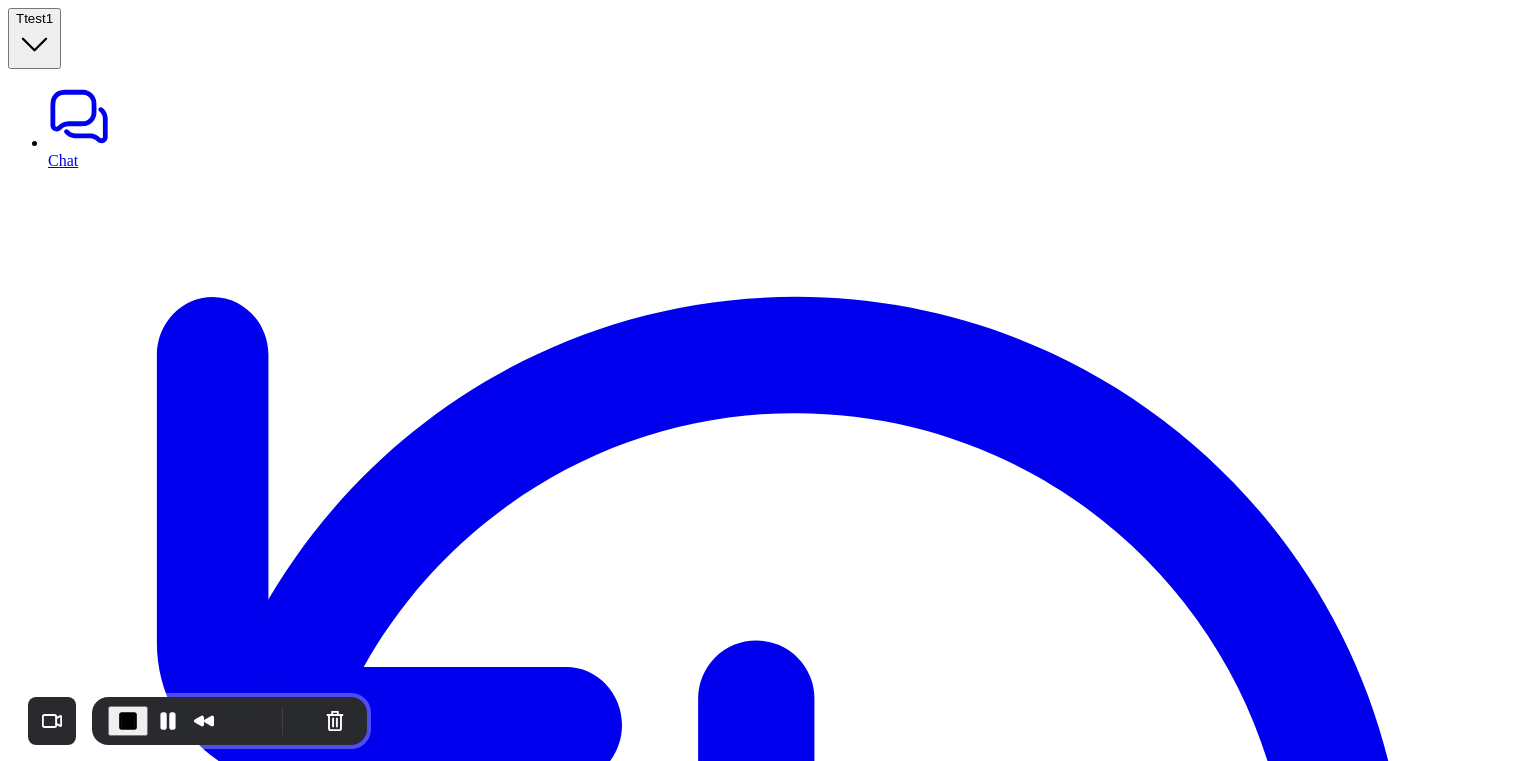 click at bounding box center (768, 13456) 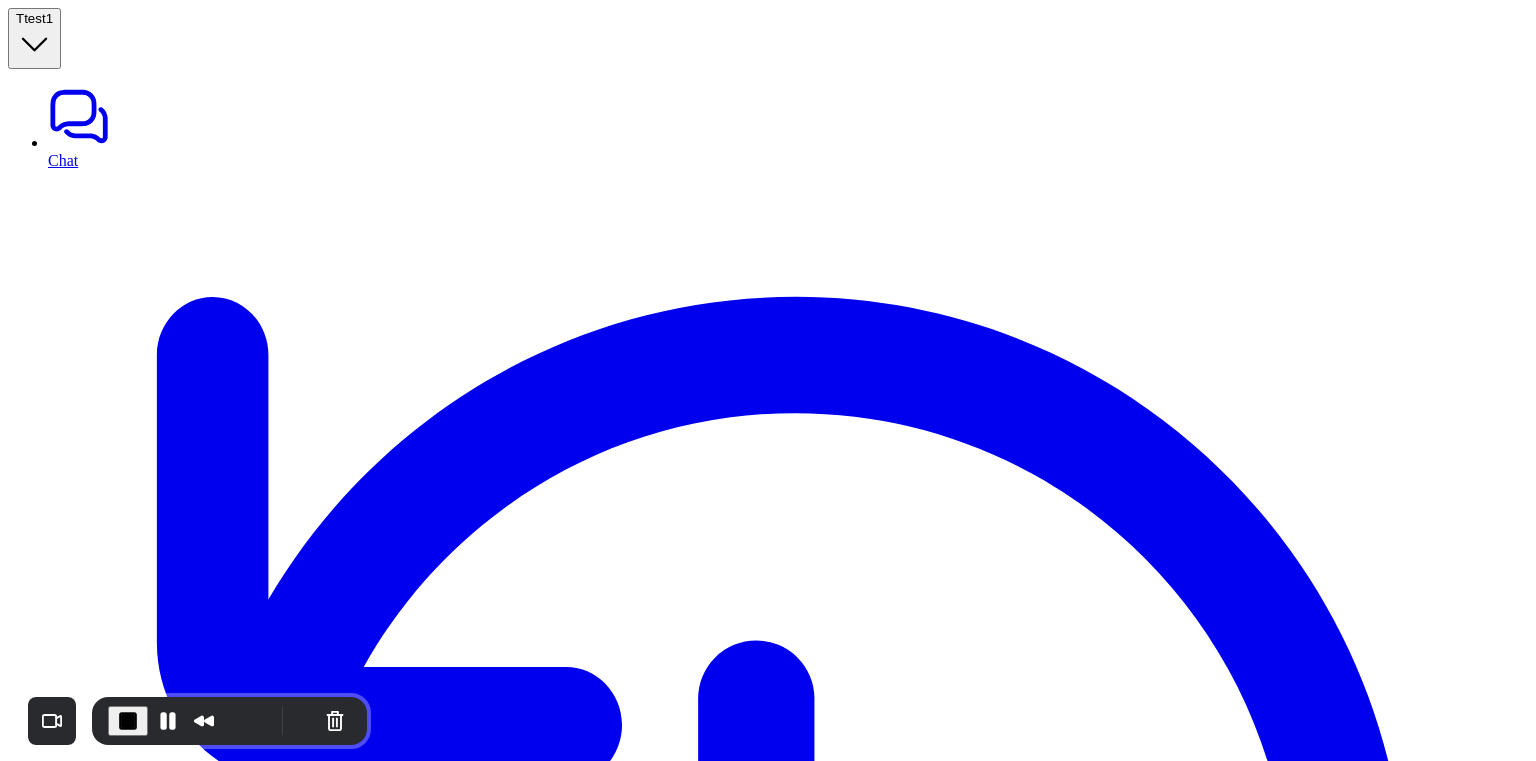 click at bounding box center (768, 13456) 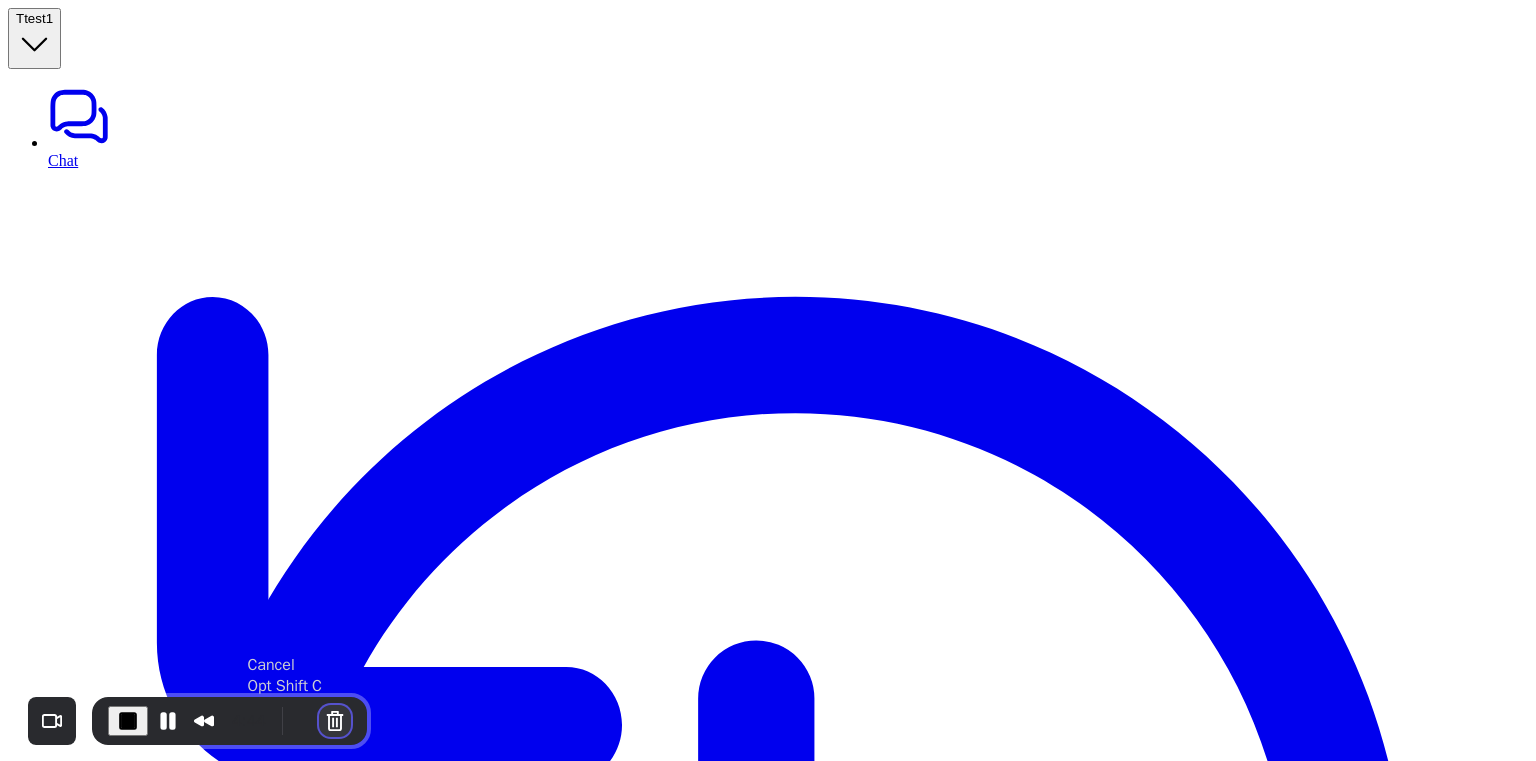 click at bounding box center (335, 721) 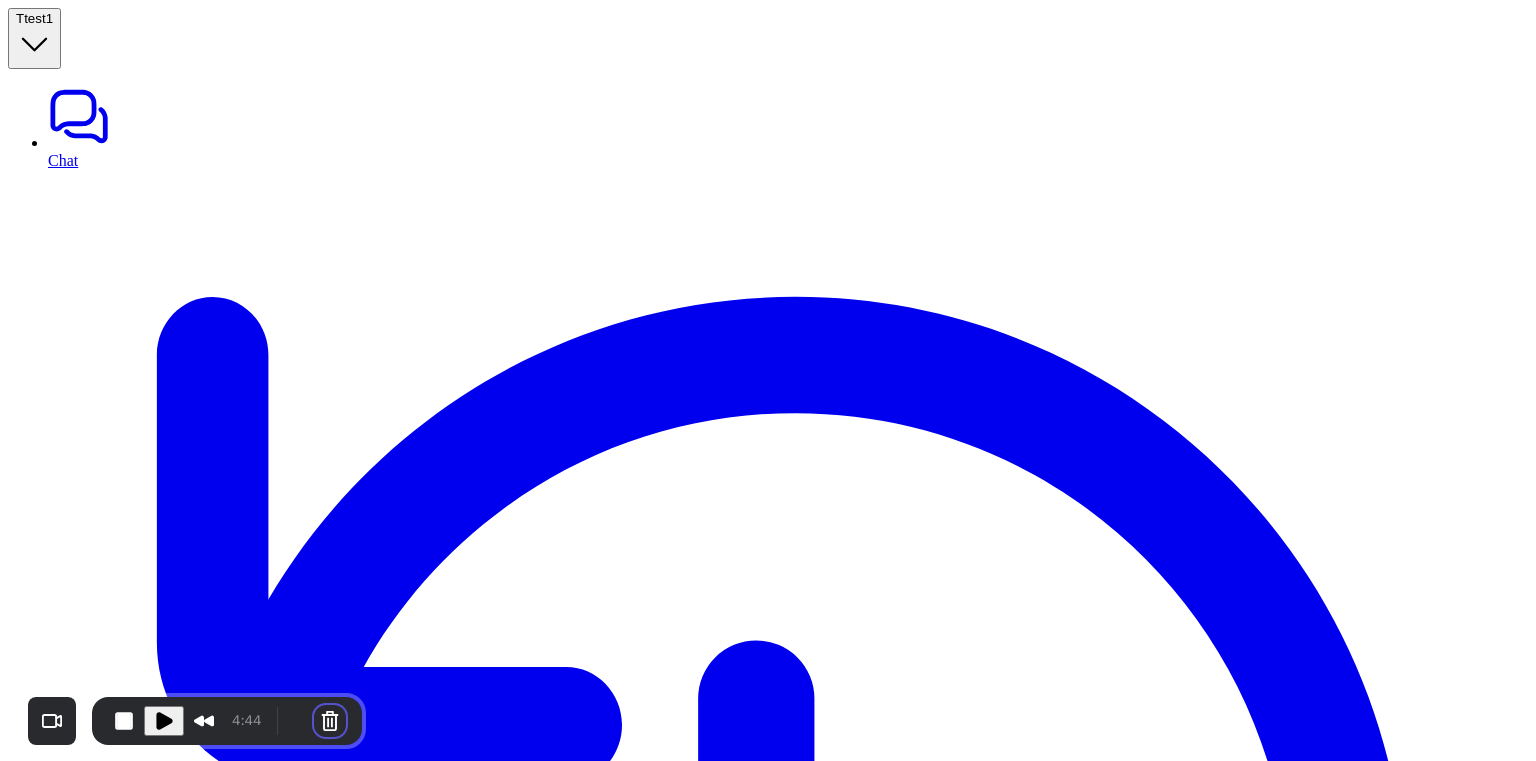 click on "Cancel recording" at bounding box center [599, 930] 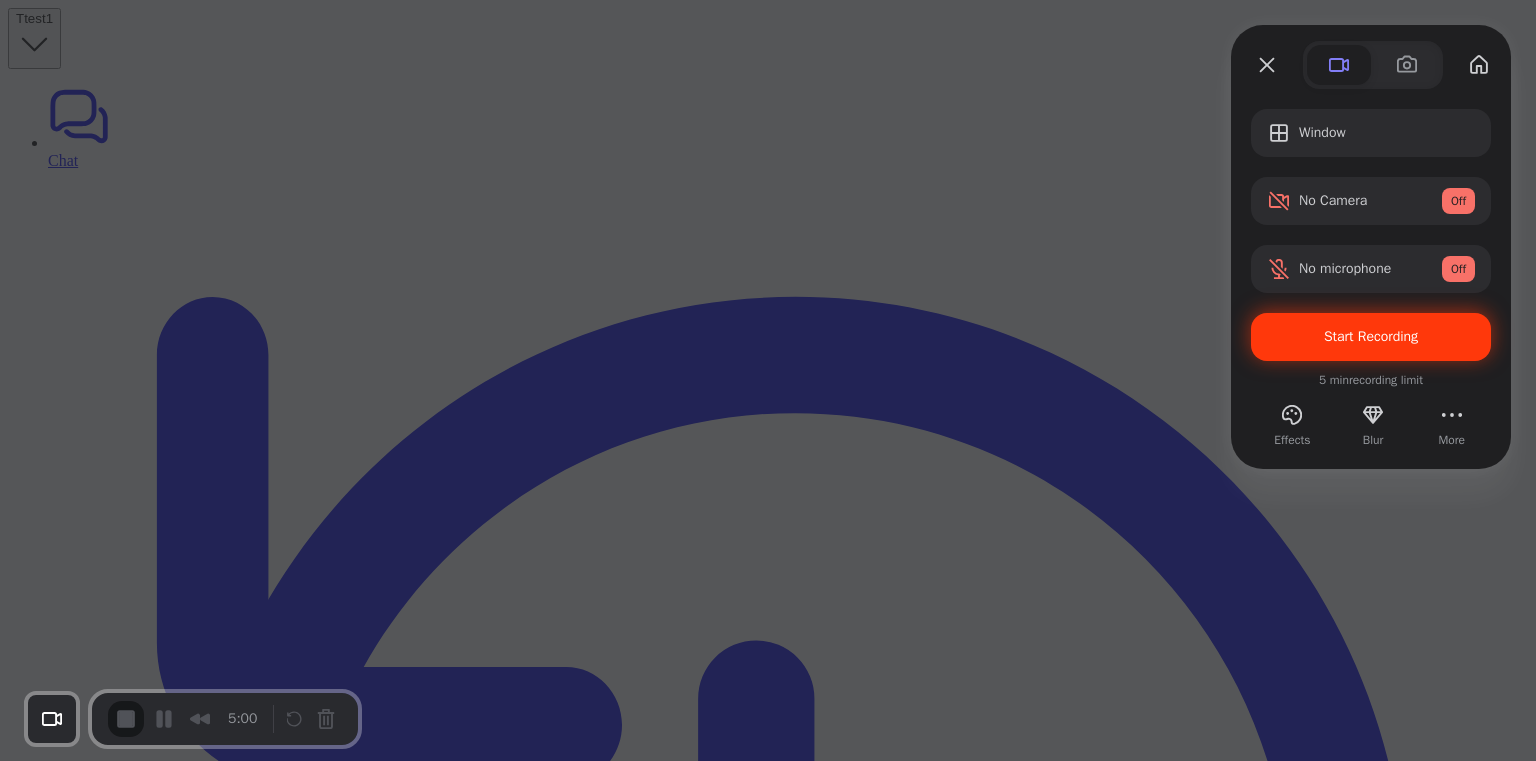 click on "Start Recording" at bounding box center (1371, 337) 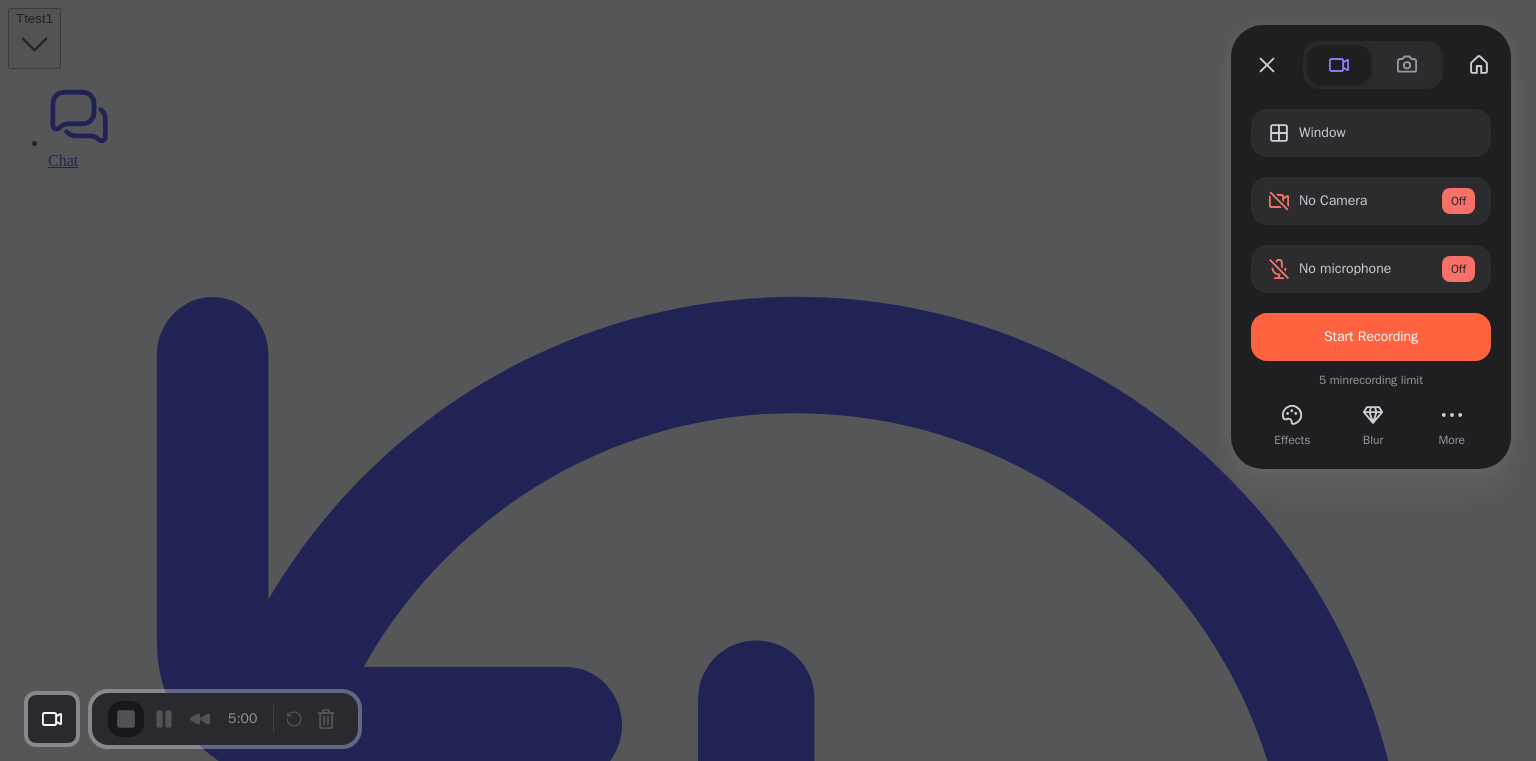 click on "Yes, proceed" at bounding box center [435, 1712] 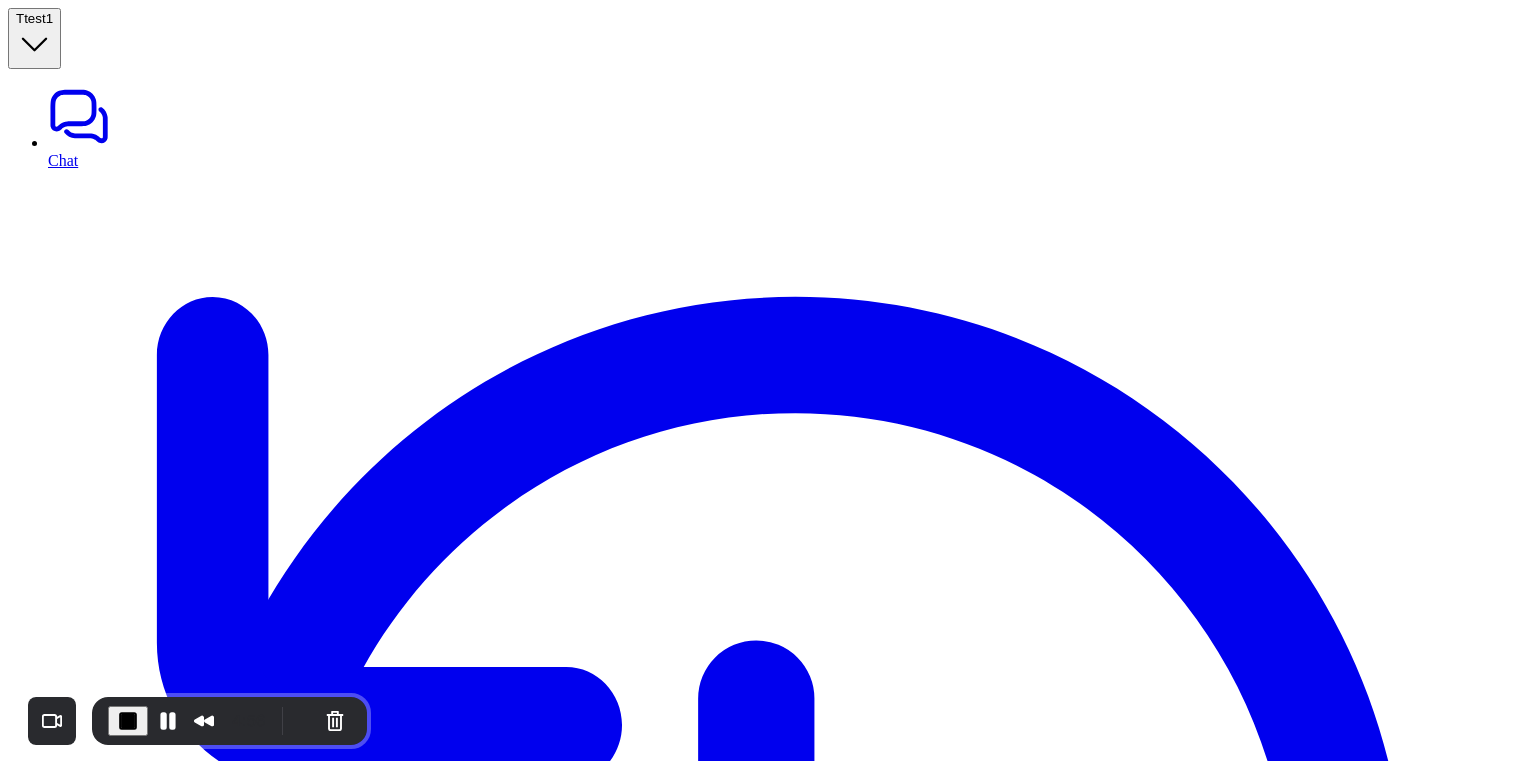 click at bounding box center [768, 13456] 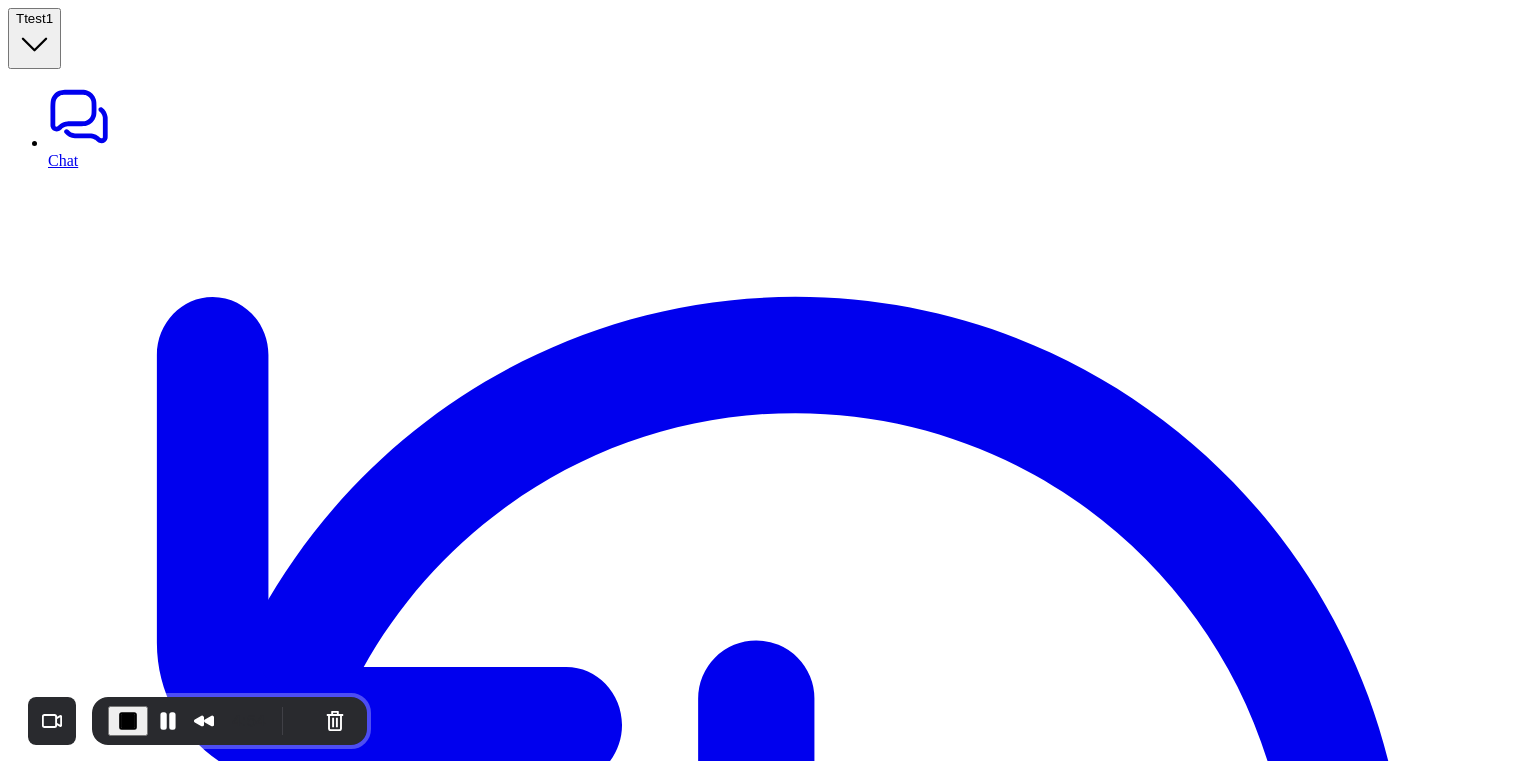 click at bounding box center (768, 13456) 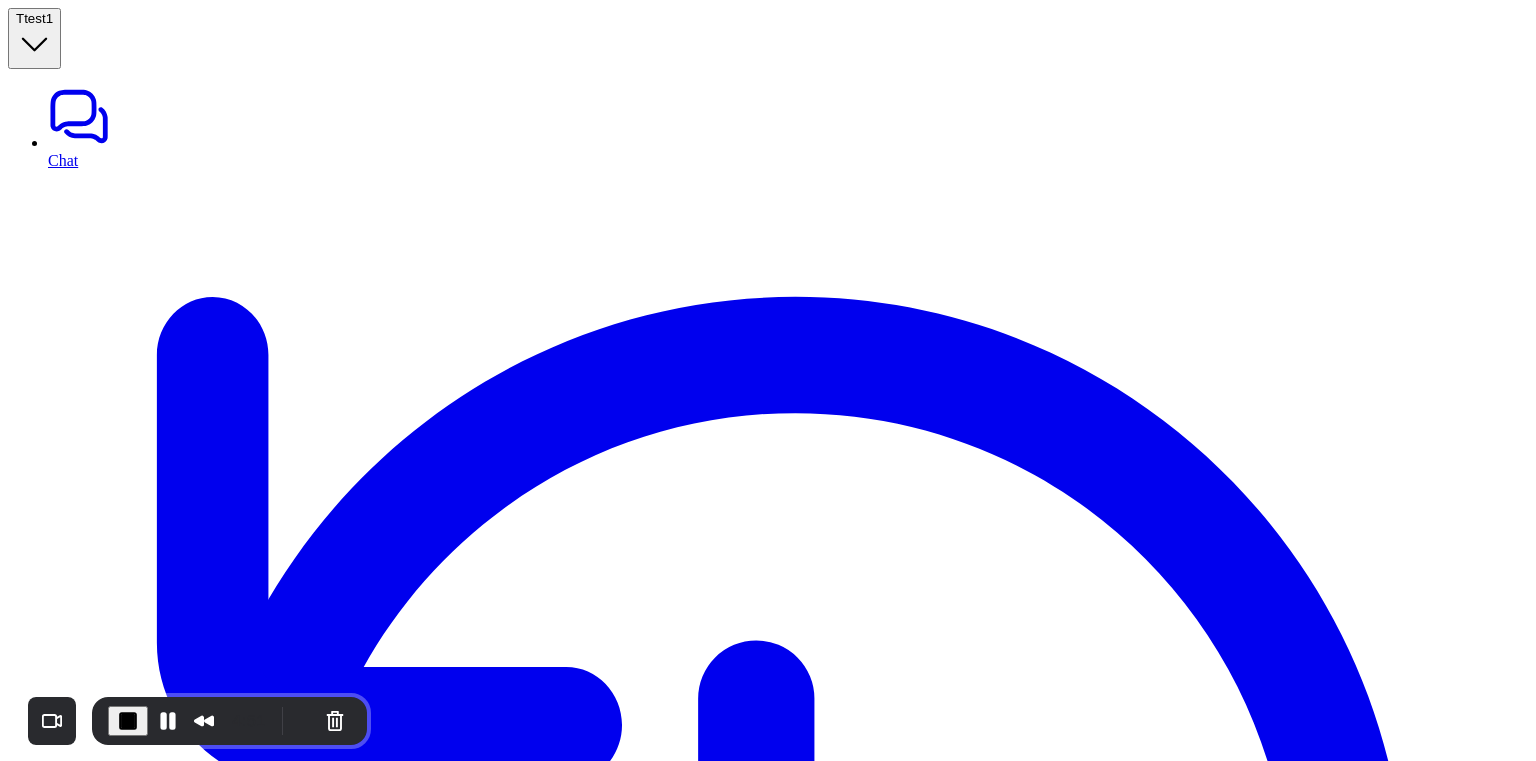 click at bounding box center [768, 13456] 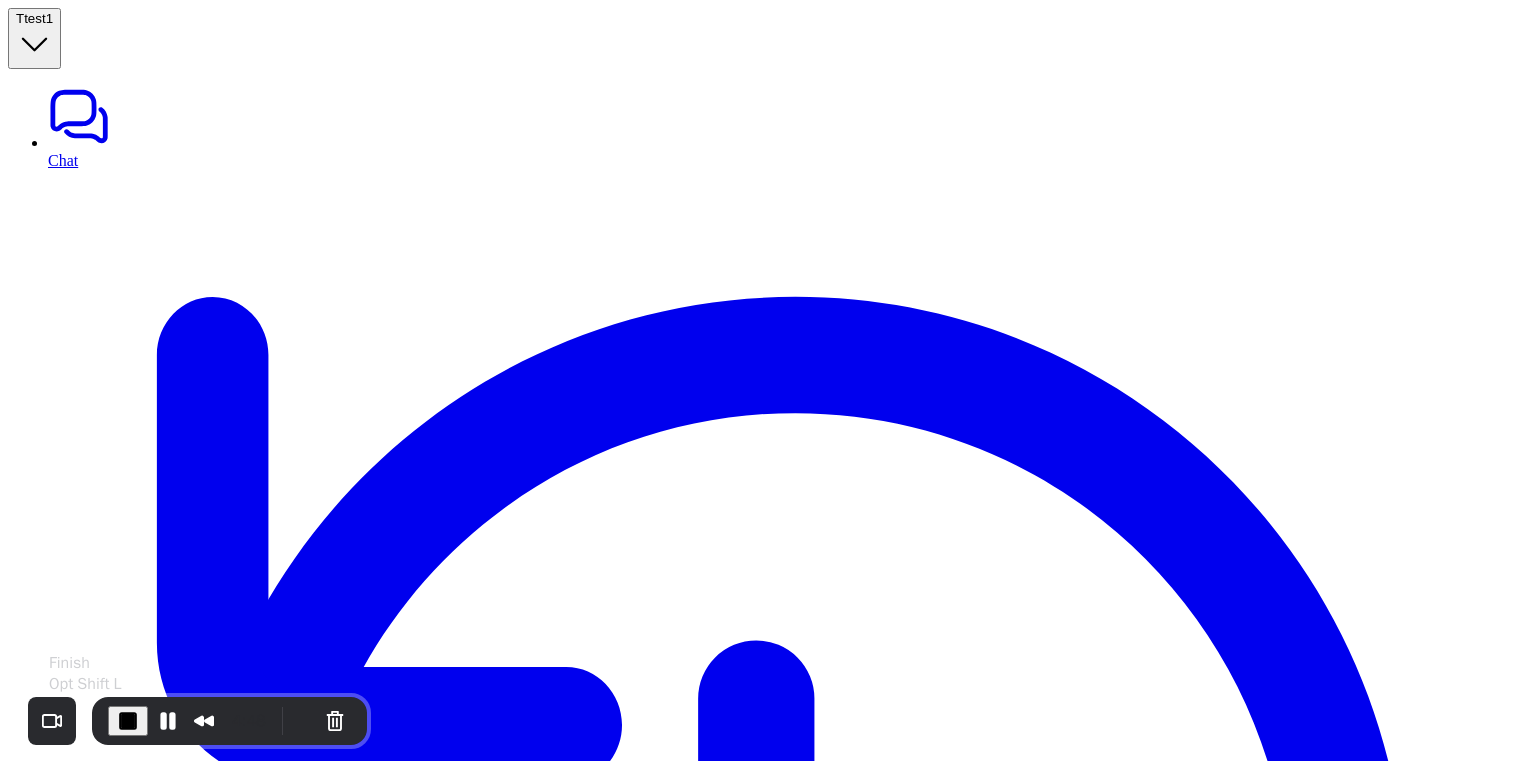 click at bounding box center (128, 721) 